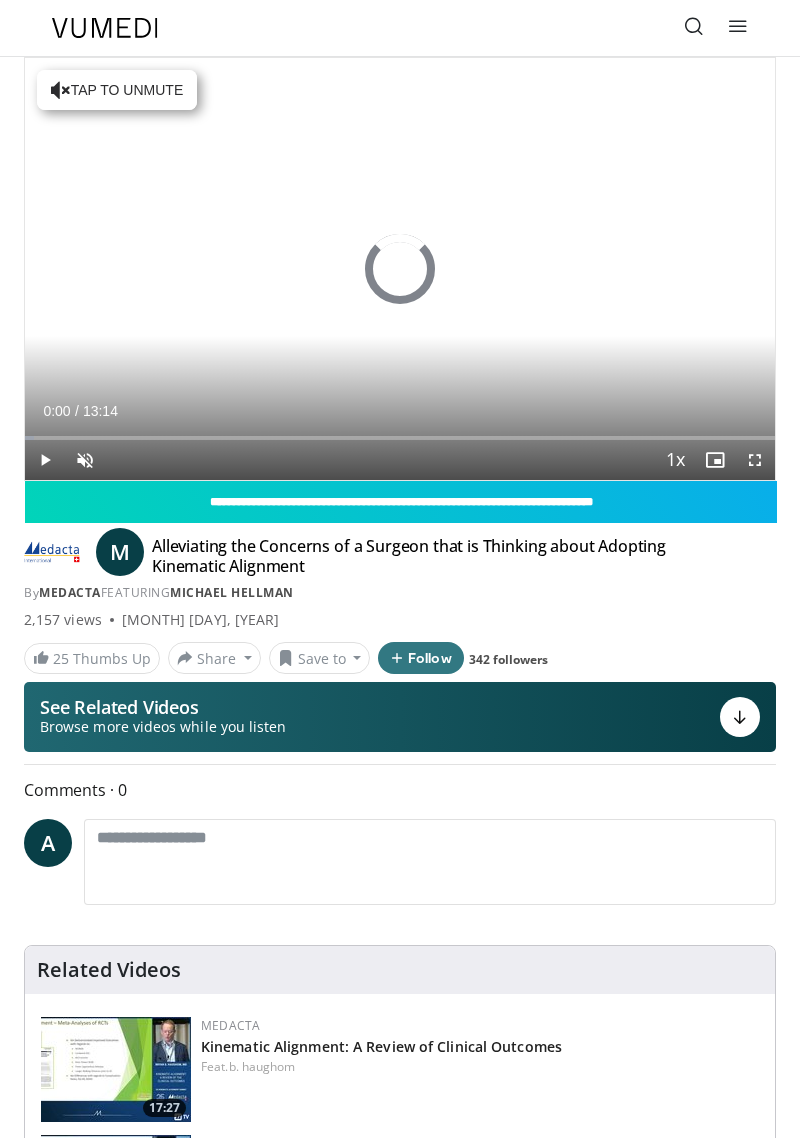scroll, scrollTop: 0, scrollLeft: 0, axis: both 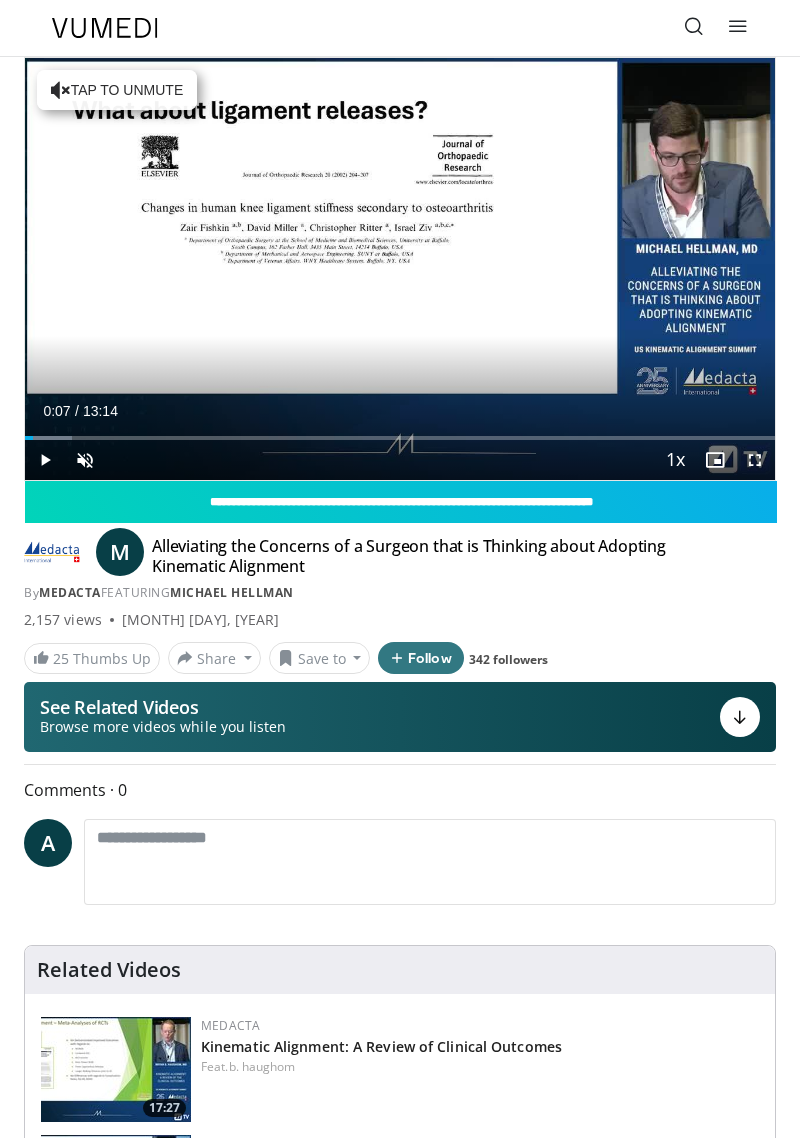click at bounding box center (738, 28) 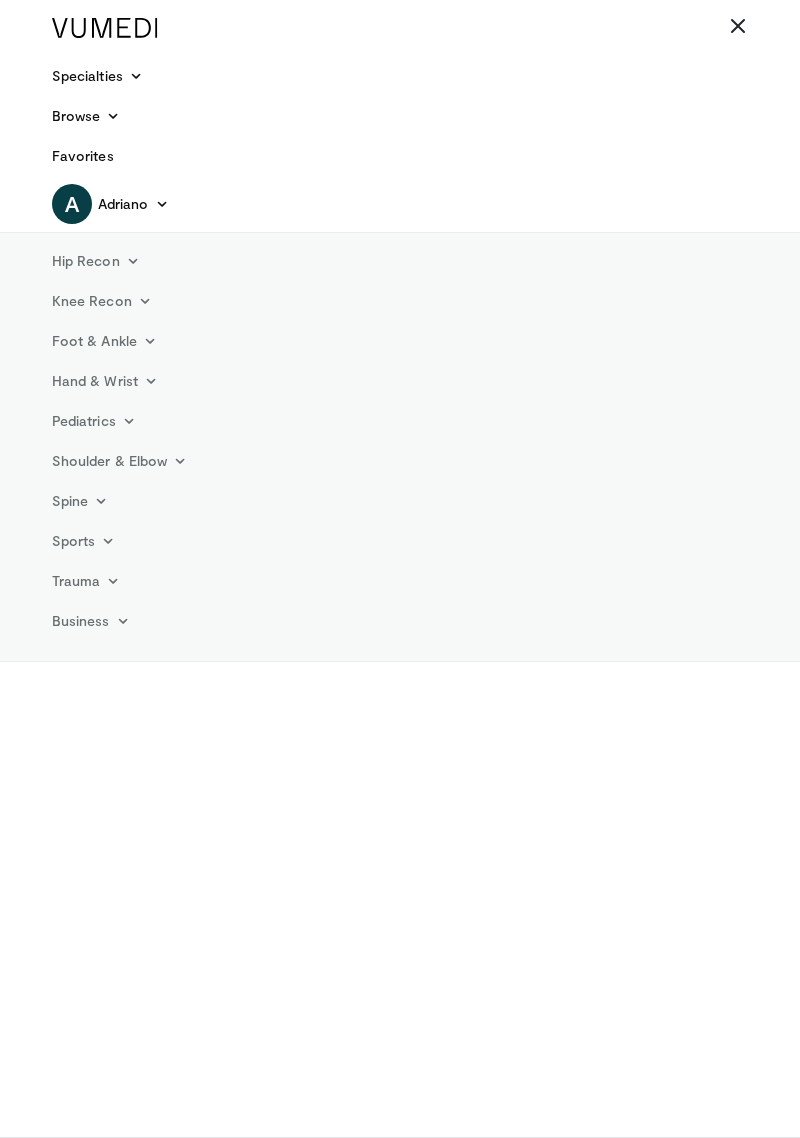 click on "A [LAST]" at bounding box center (116, 204) 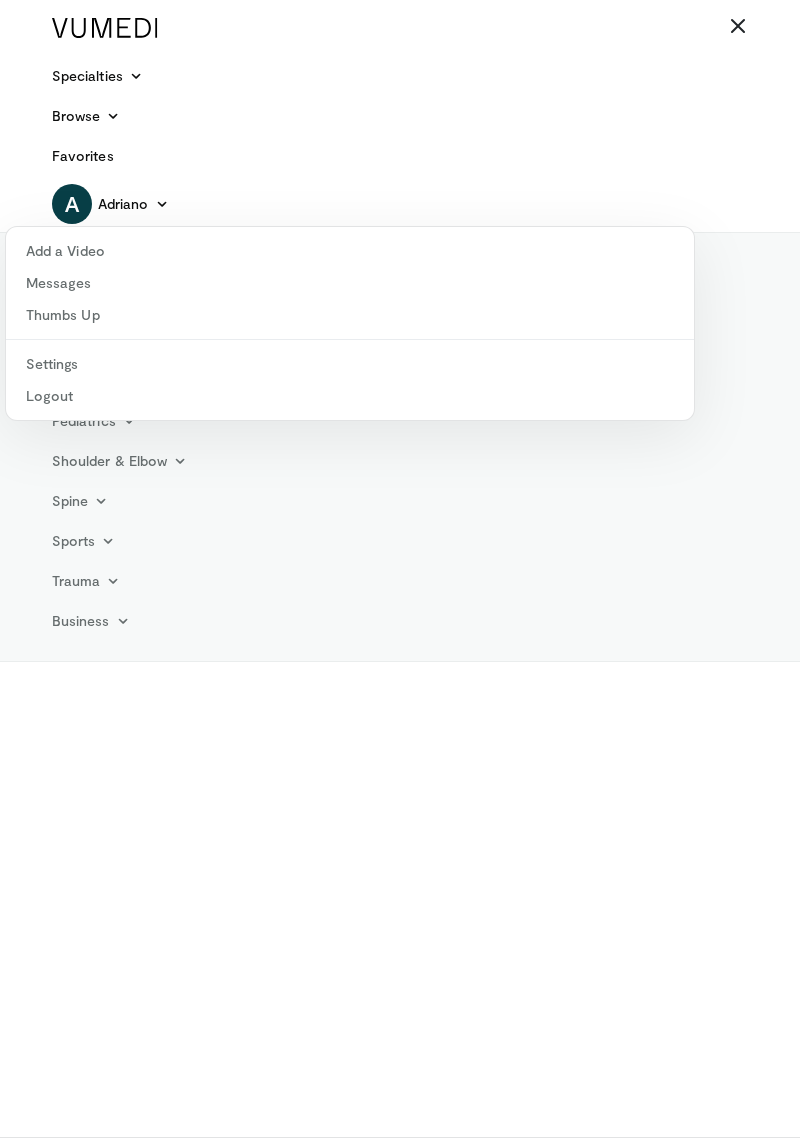 click on "A [LAST]" at bounding box center [116, 204] 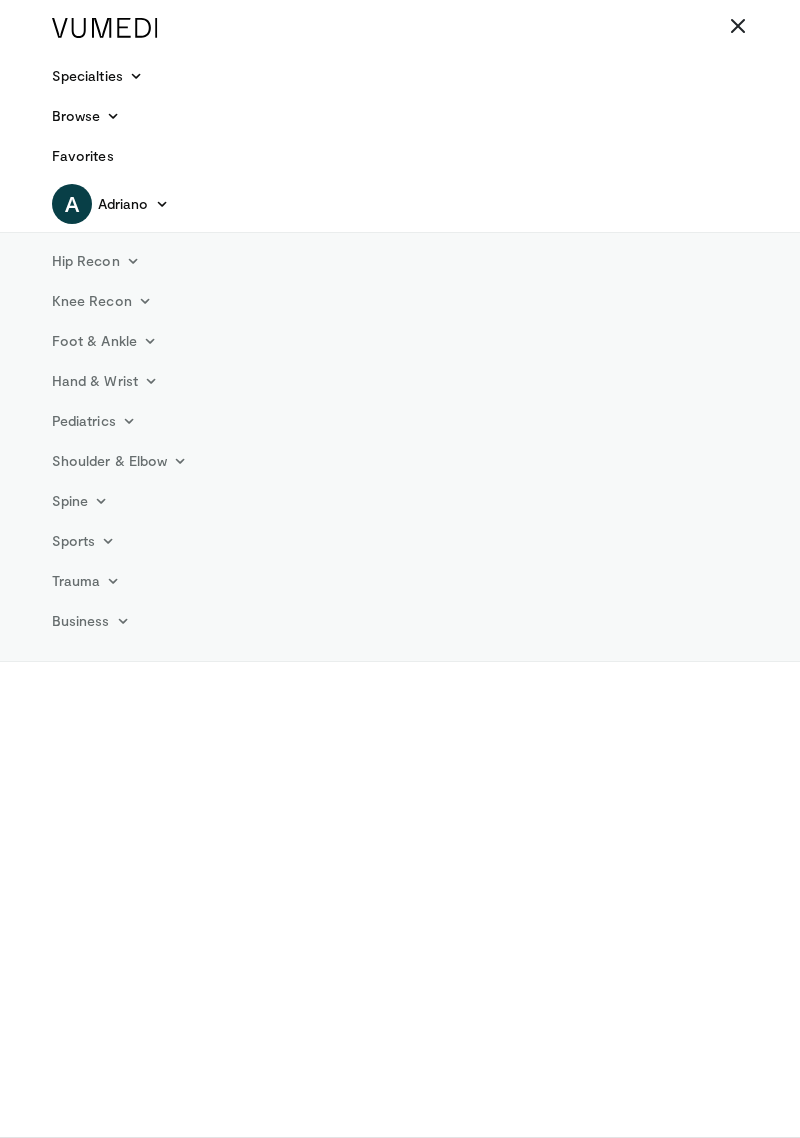 click on "Browse" at bounding box center [86, 116] 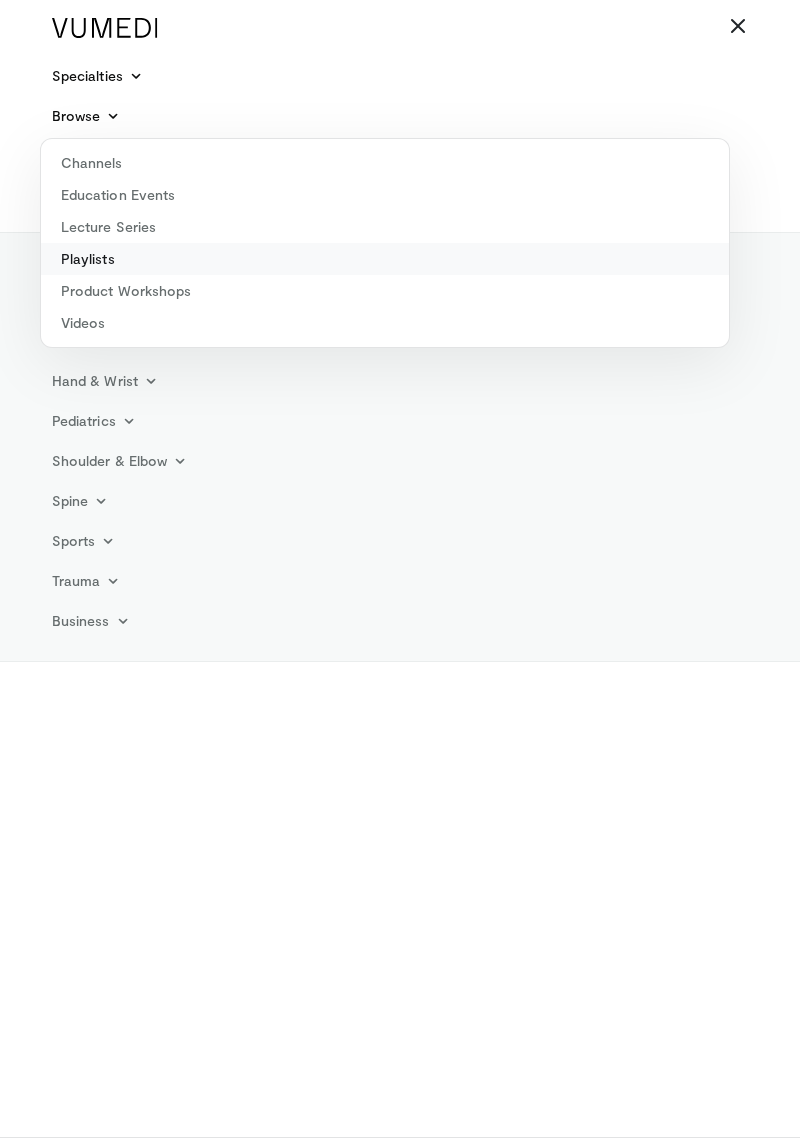 click on "Playlists" at bounding box center [385, 259] 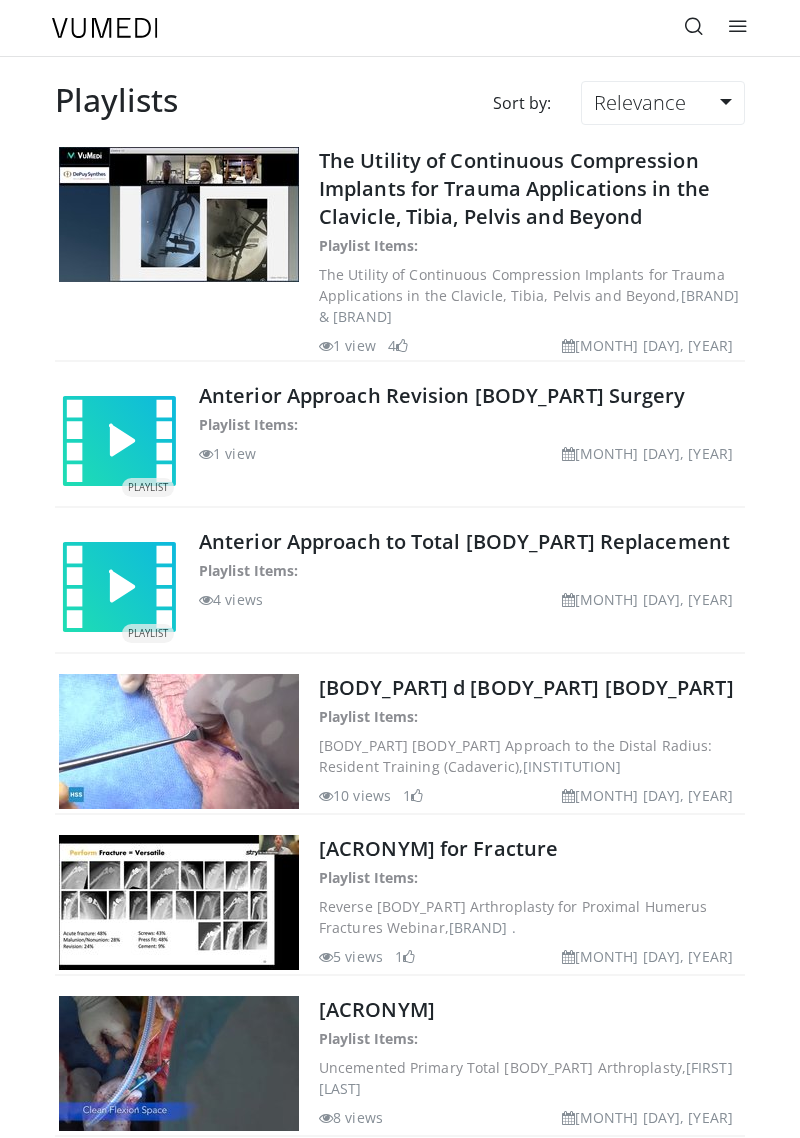 scroll, scrollTop: 0, scrollLeft: 0, axis: both 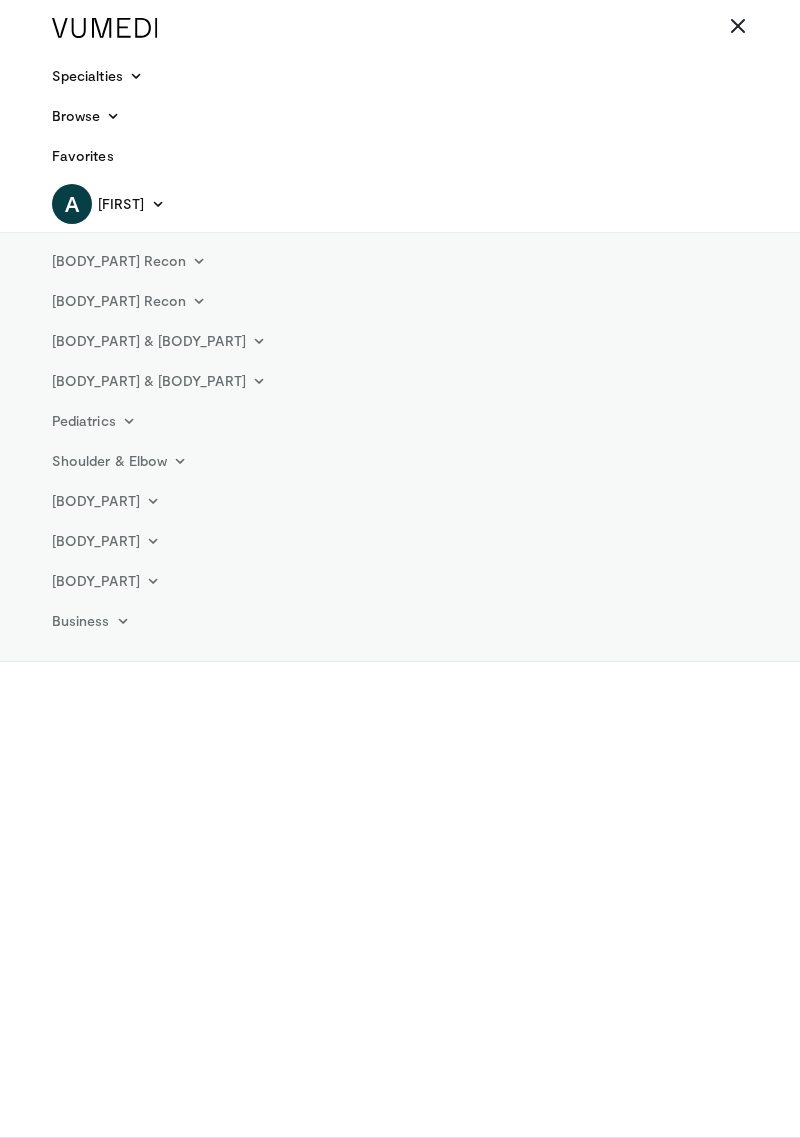 click on "Favorites" at bounding box center [83, 156] 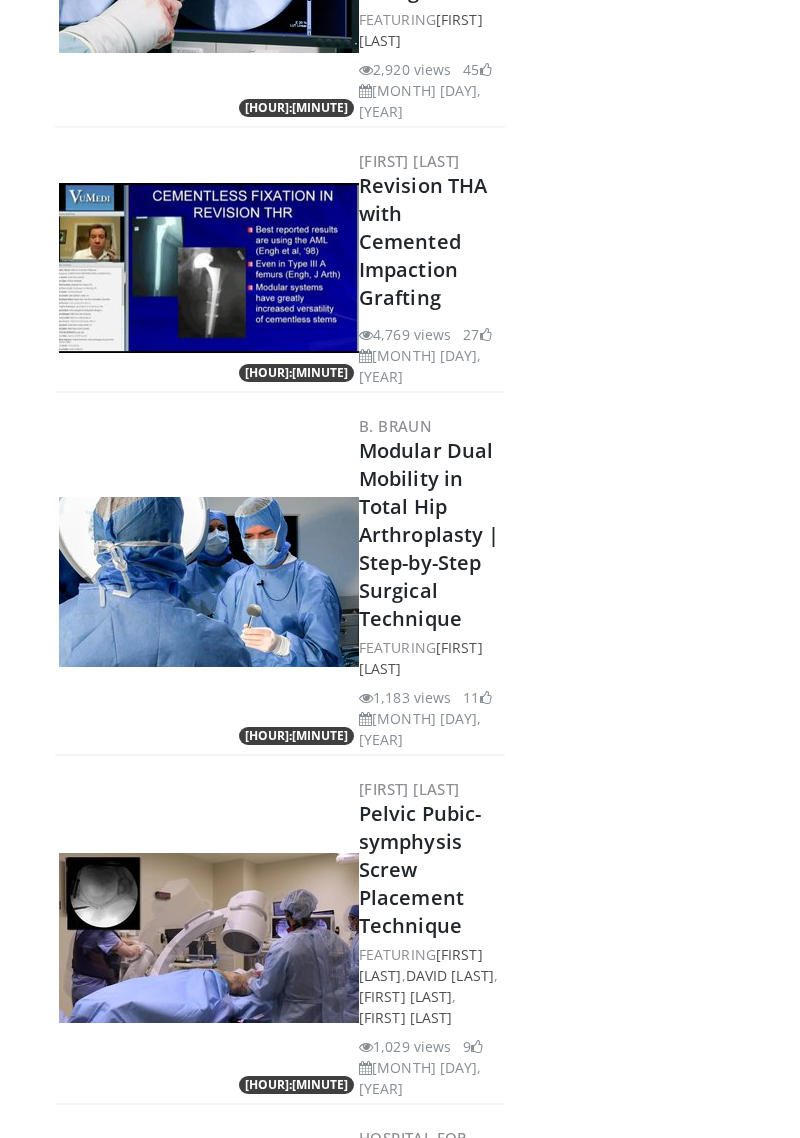 scroll, scrollTop: 1896, scrollLeft: 0, axis: vertical 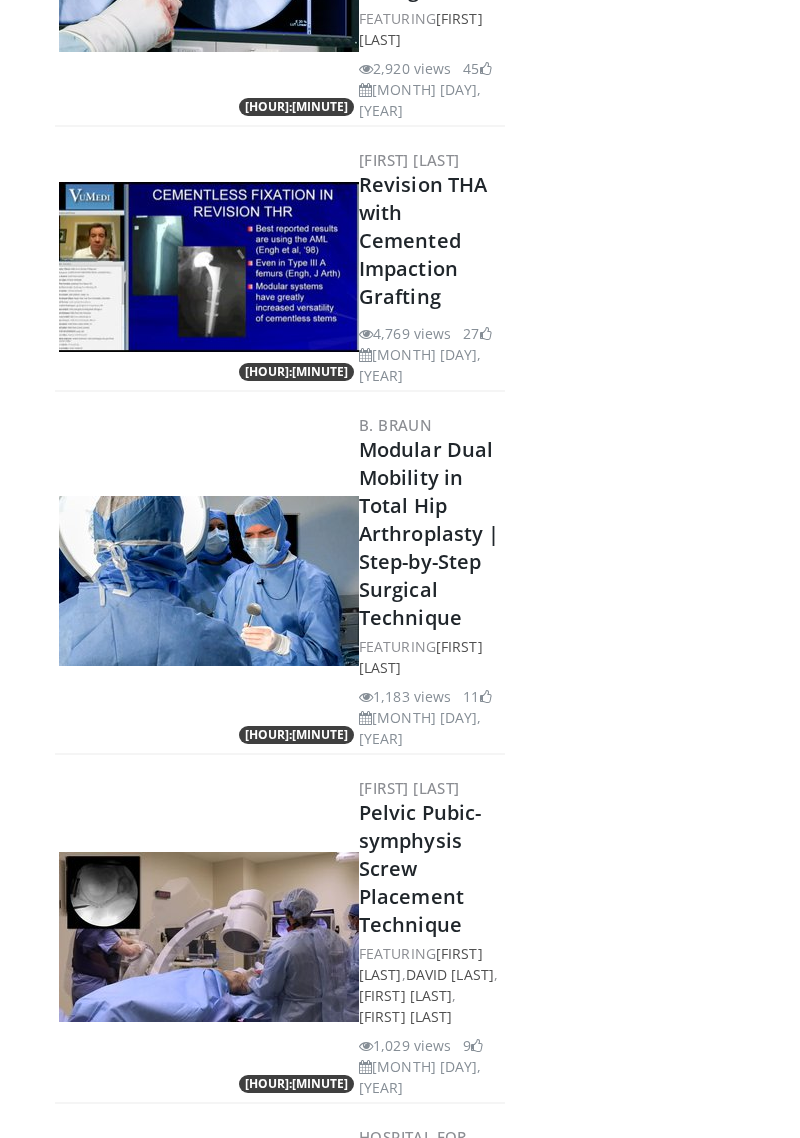 click on "Pelvic Pubic-symphysis Screw Placement Technique" at bounding box center [420, 868] 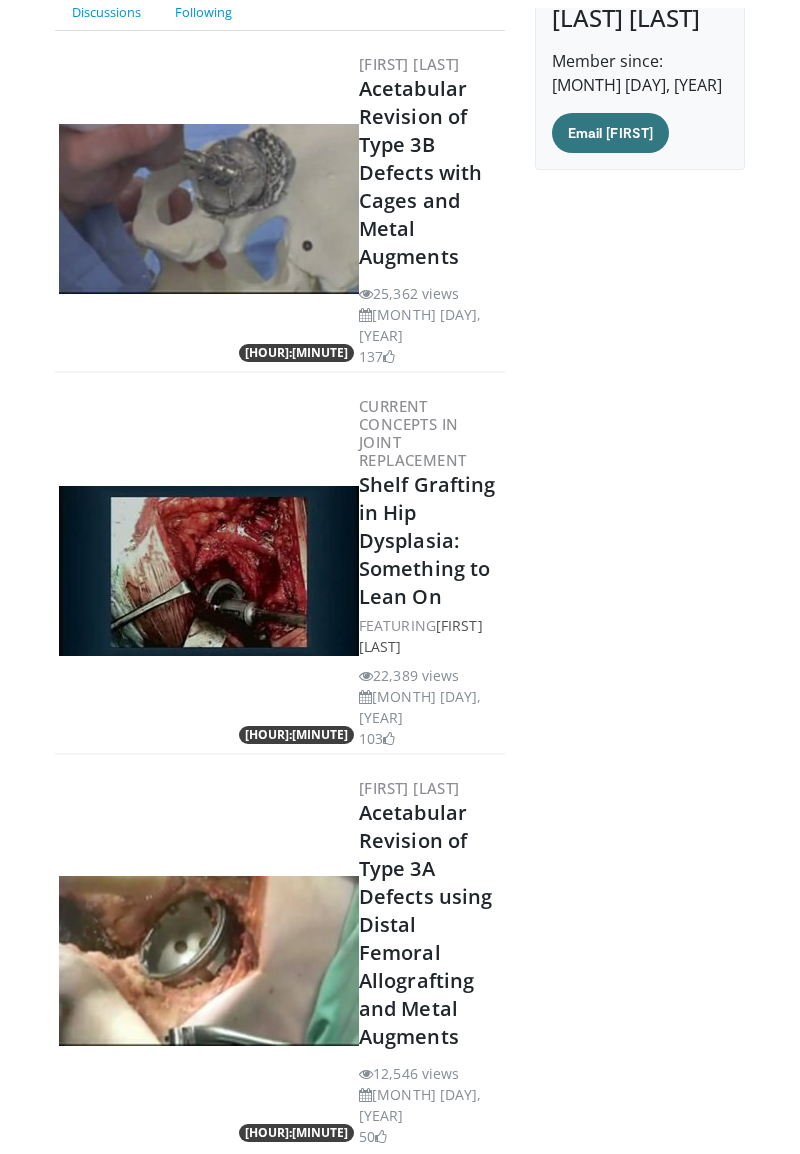 scroll, scrollTop: 0, scrollLeft: 0, axis: both 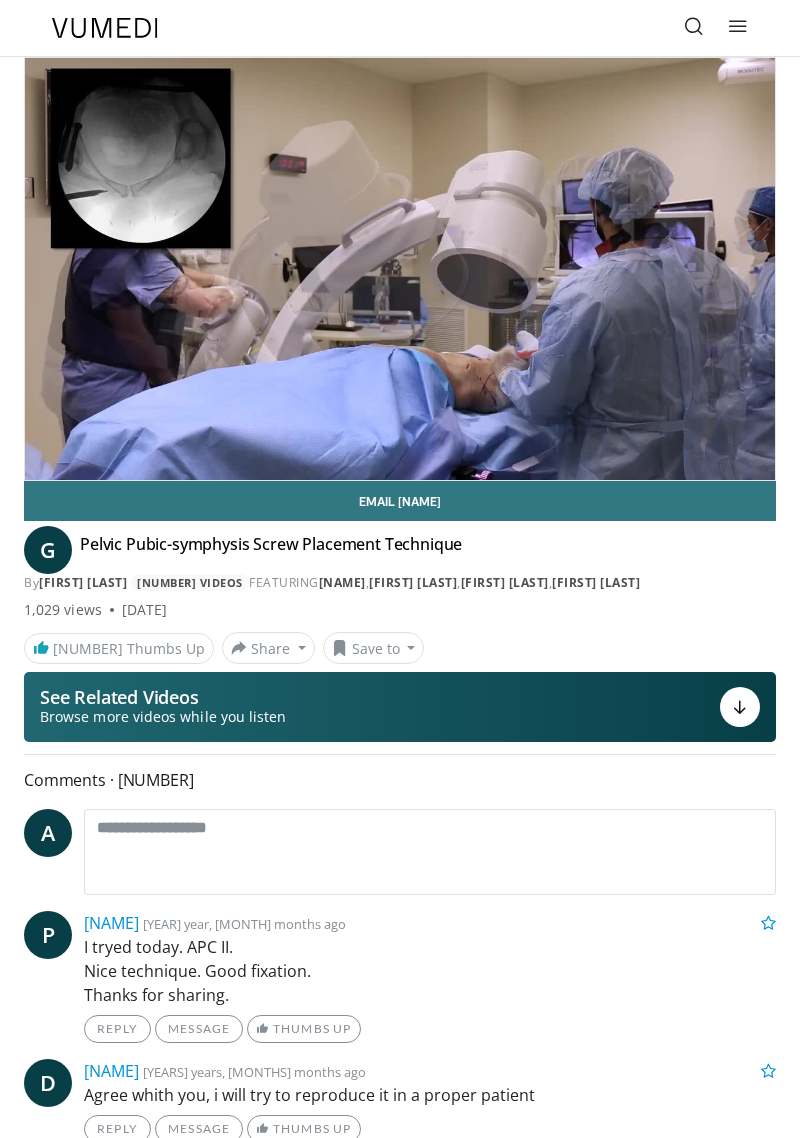 click on "[TIME]
Tap to unmute" at bounding box center [400, 269] 